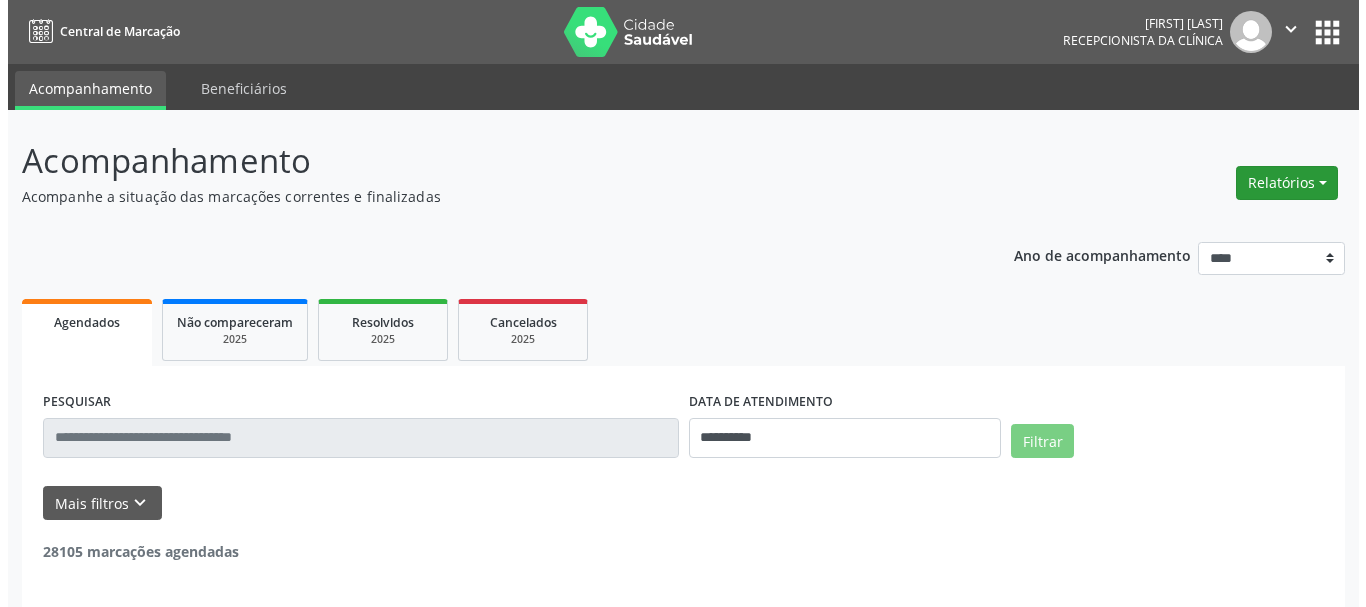 scroll, scrollTop: 0, scrollLeft: 0, axis: both 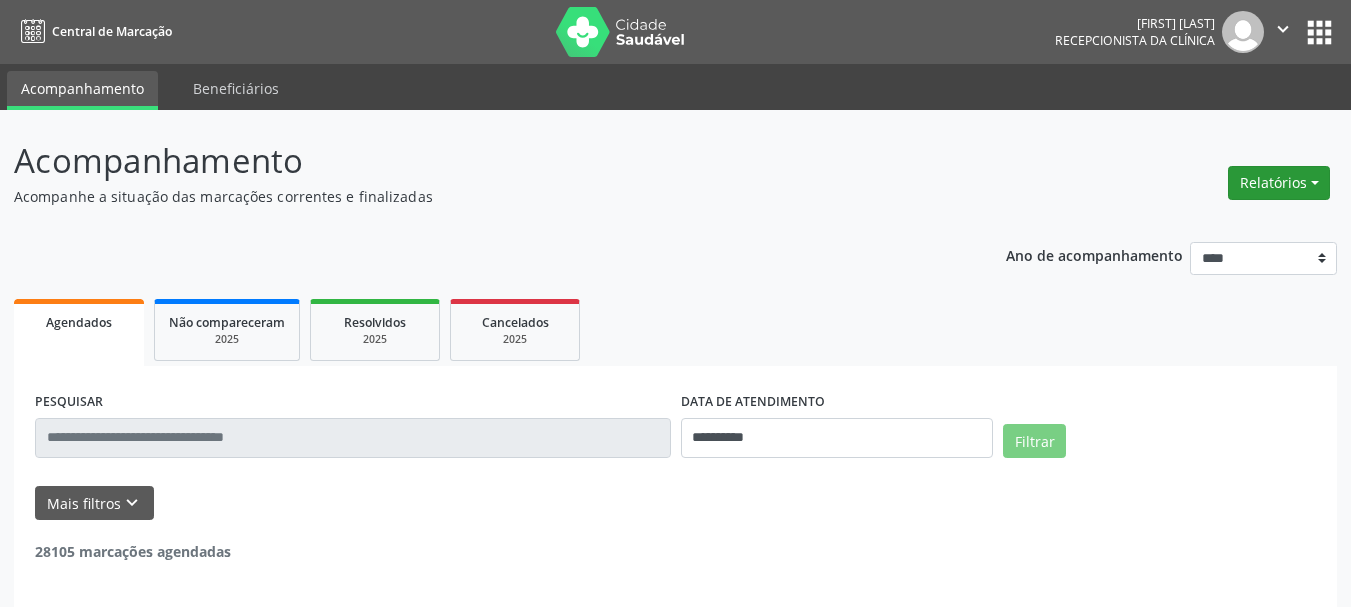 click on "Relatórios" at bounding box center [1279, 183] 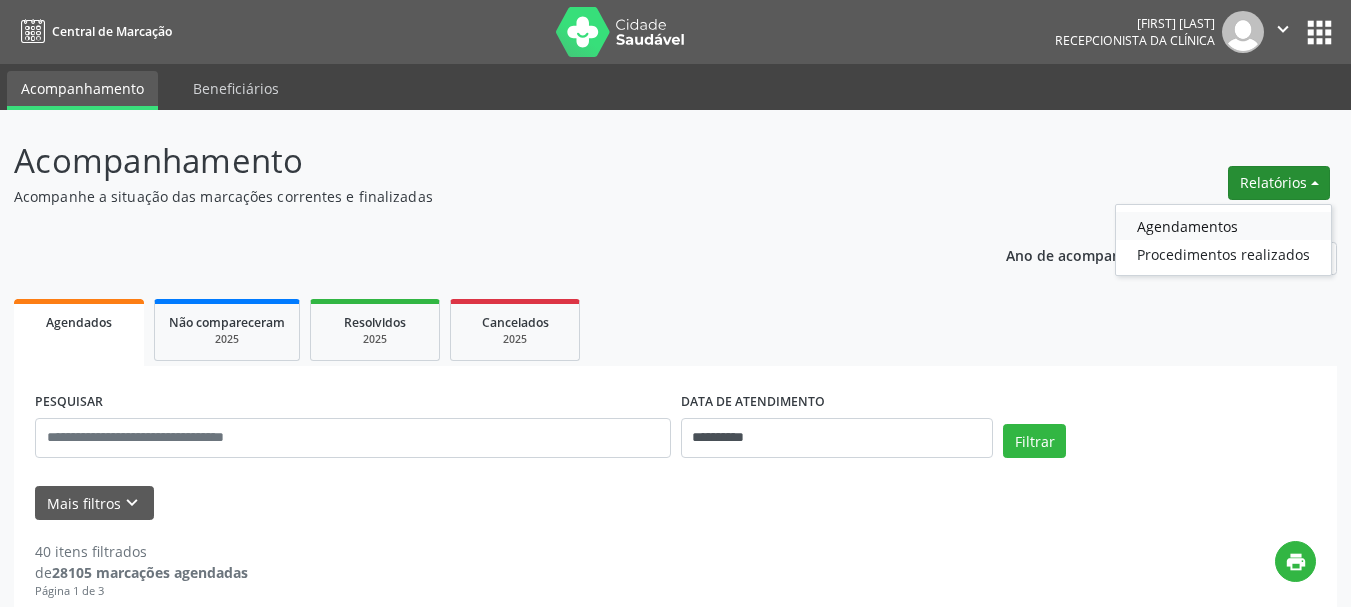 click on "Agendamentos" at bounding box center (1223, 226) 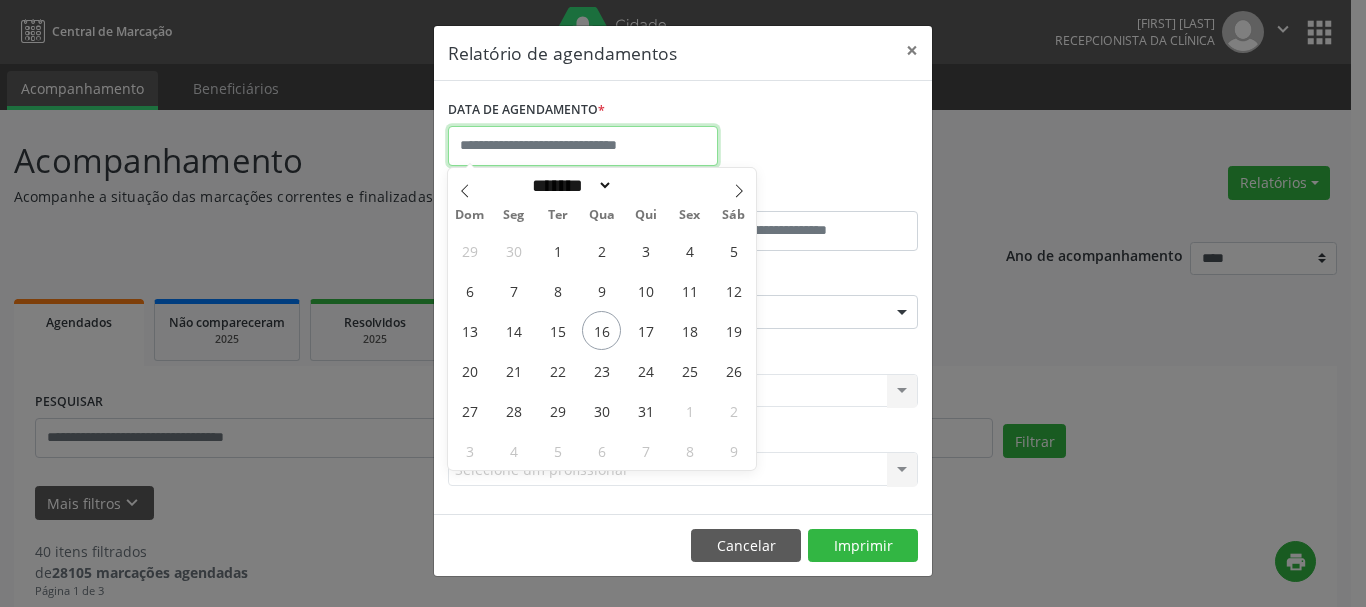 drag, startPoint x: 560, startPoint y: 136, endPoint x: 549, endPoint y: 138, distance: 11.18034 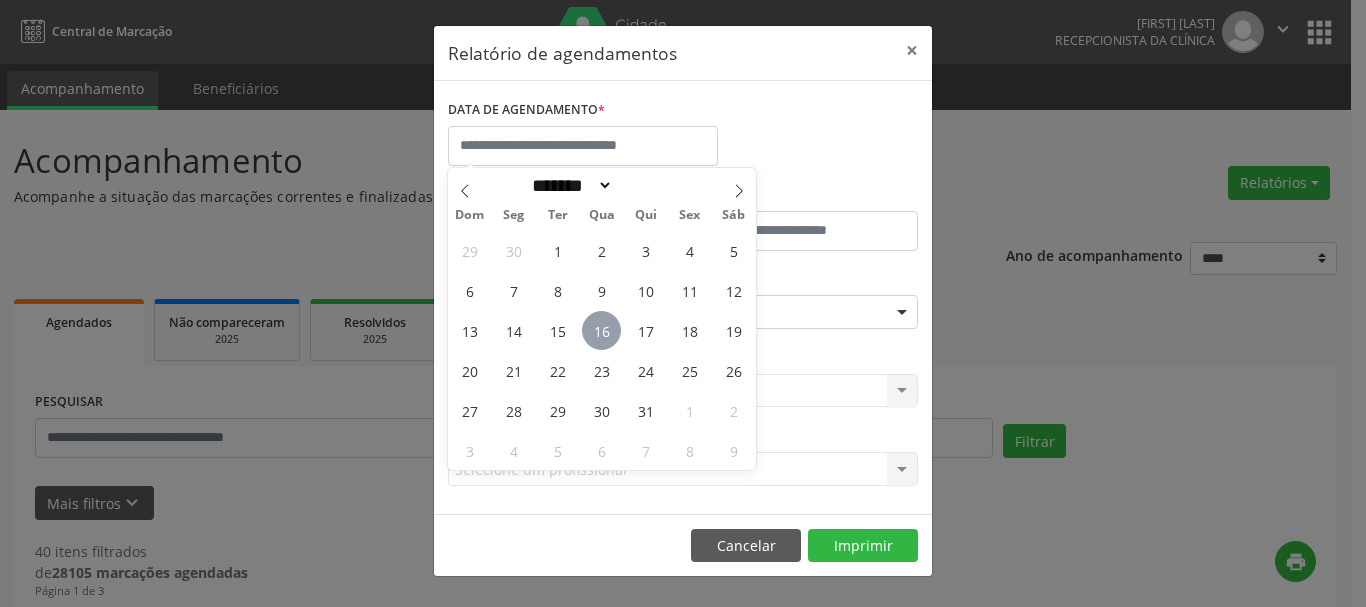 click on "16" at bounding box center (601, 330) 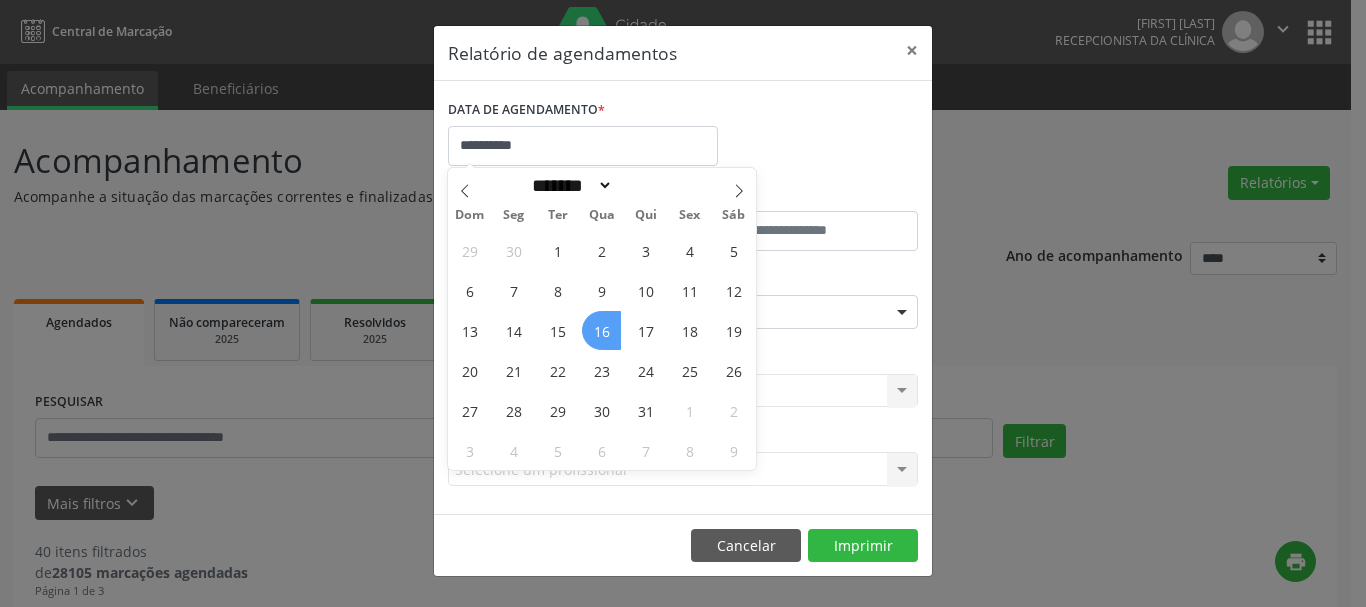 click on "16" at bounding box center [601, 330] 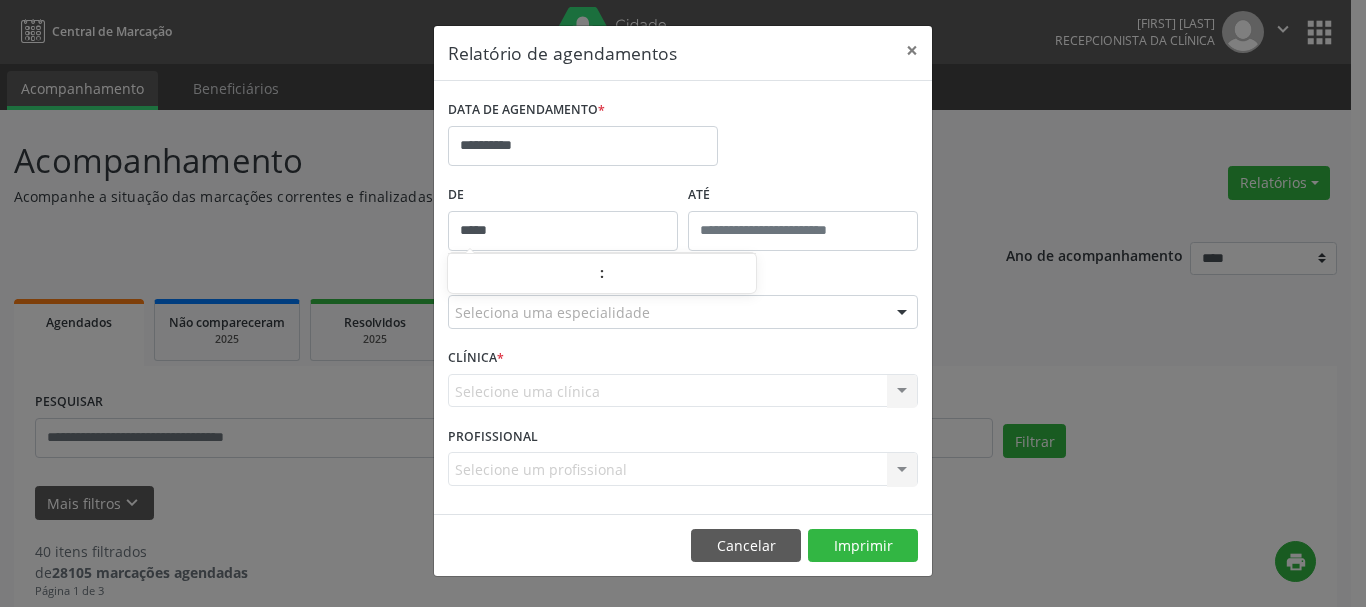 click on "*****" at bounding box center (563, 231) 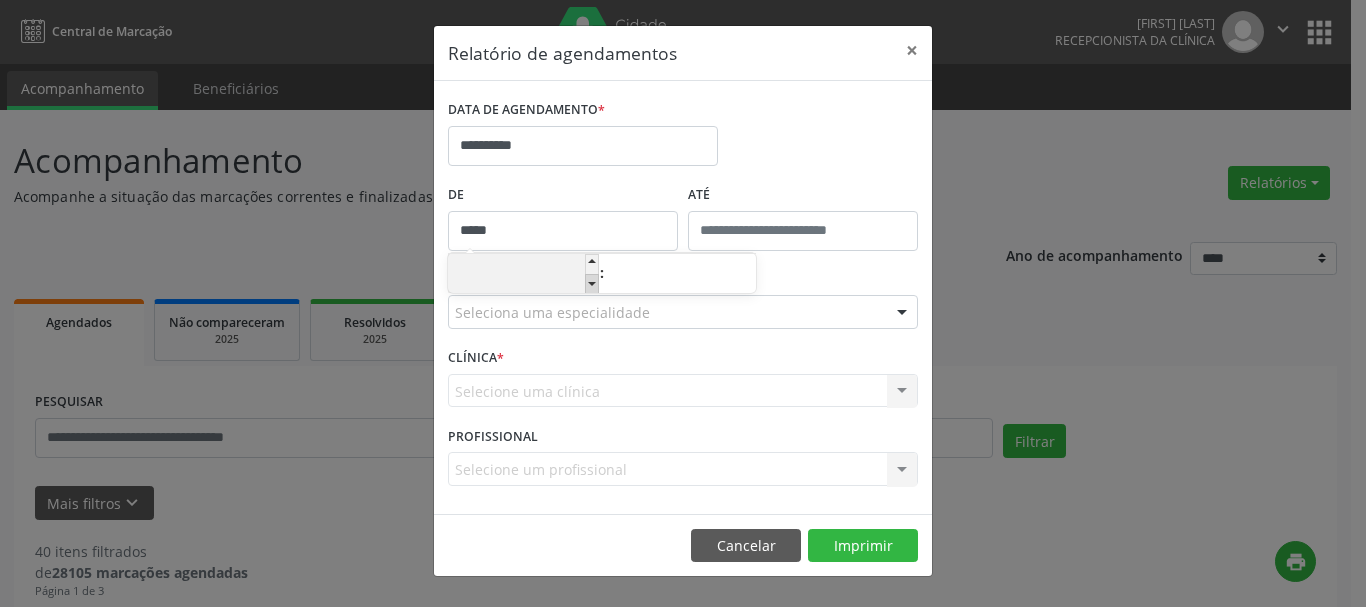 click at bounding box center [592, 284] 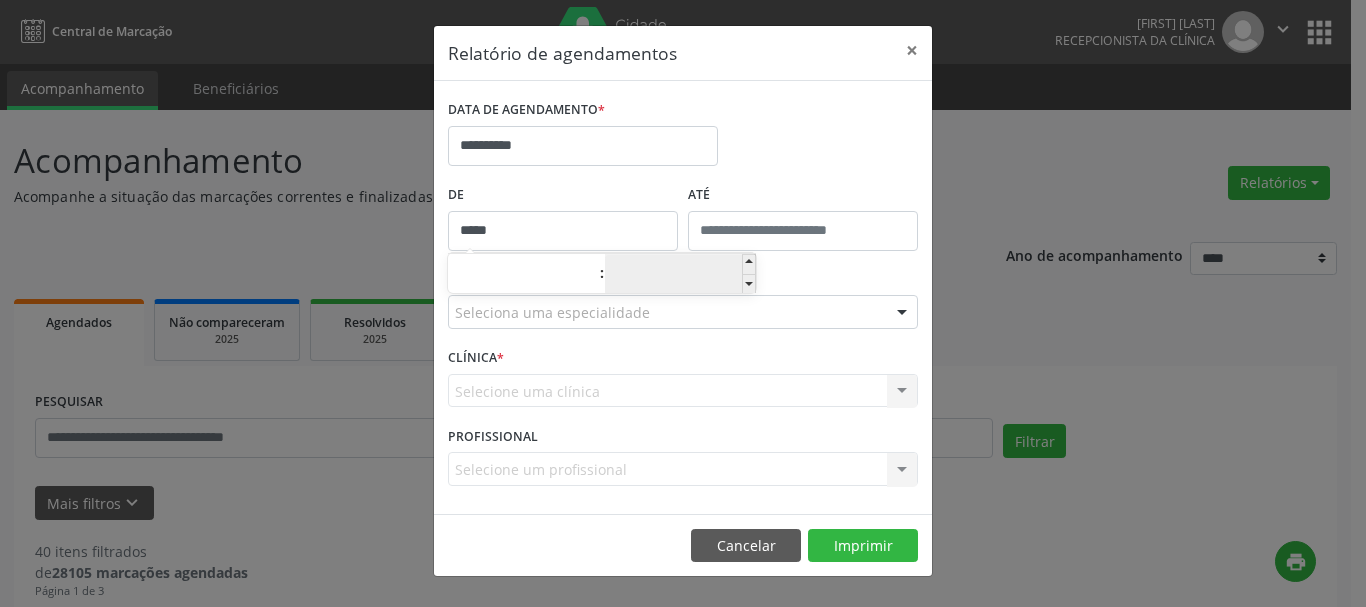 click on "**" at bounding box center (680, 275) 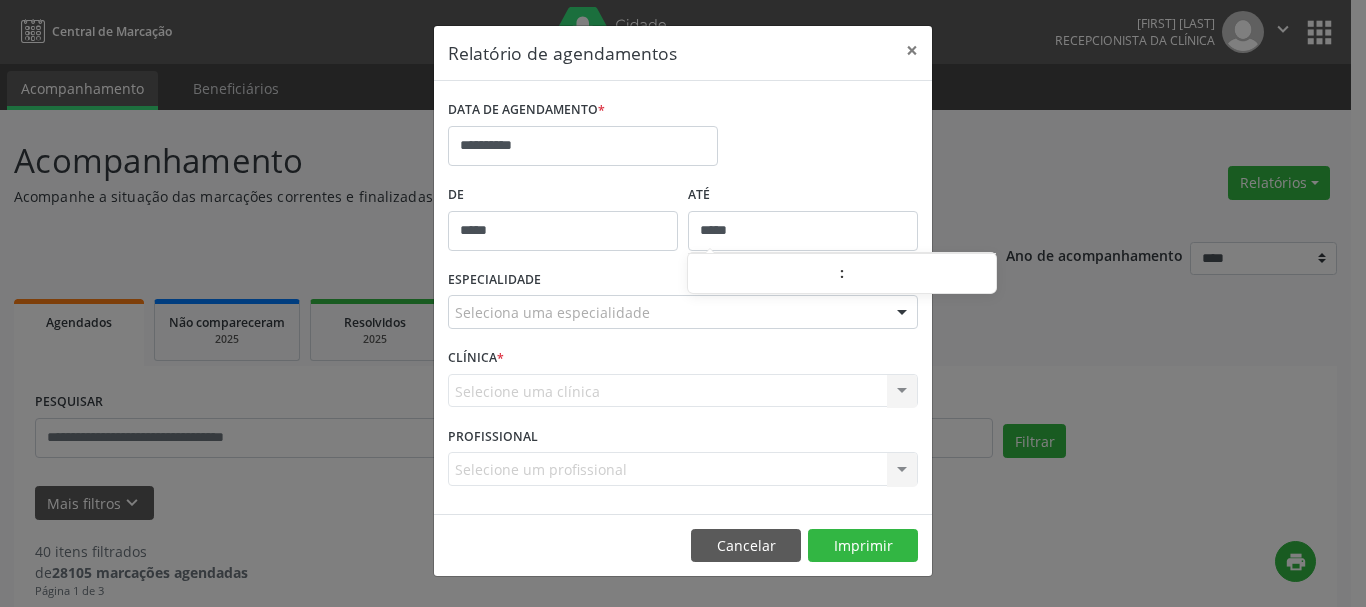 click on "*****" at bounding box center (803, 231) 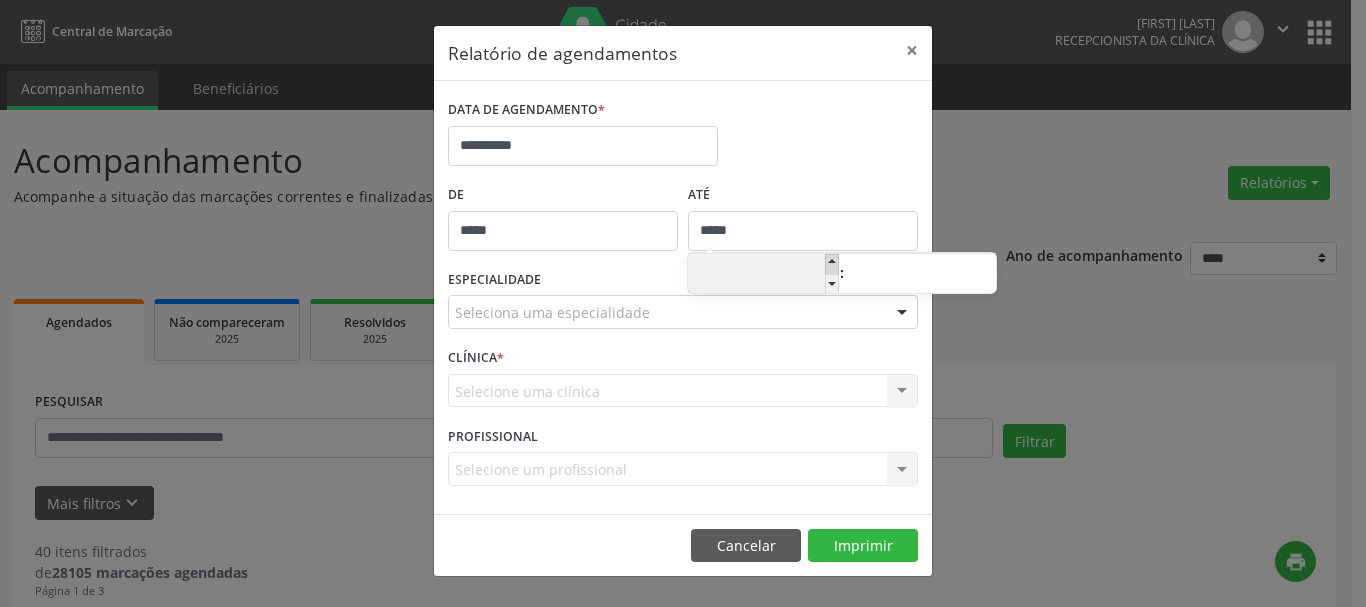 click at bounding box center (832, 264) 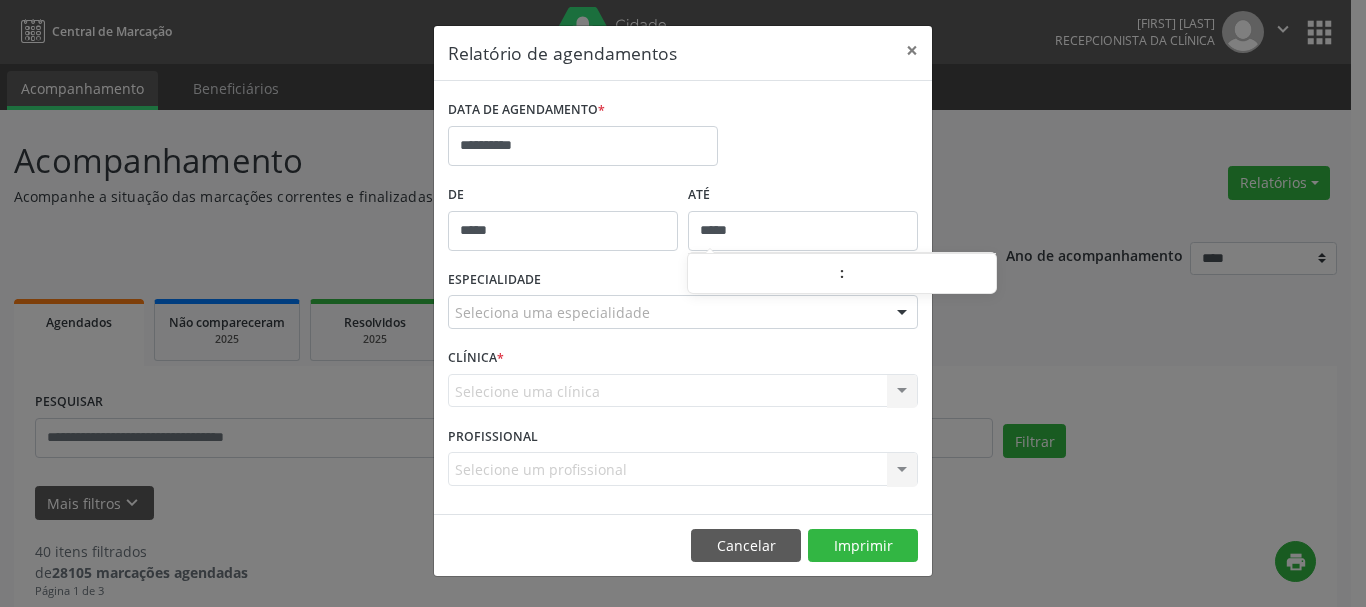 click on "Seleciona uma especialidade" at bounding box center (683, 312) 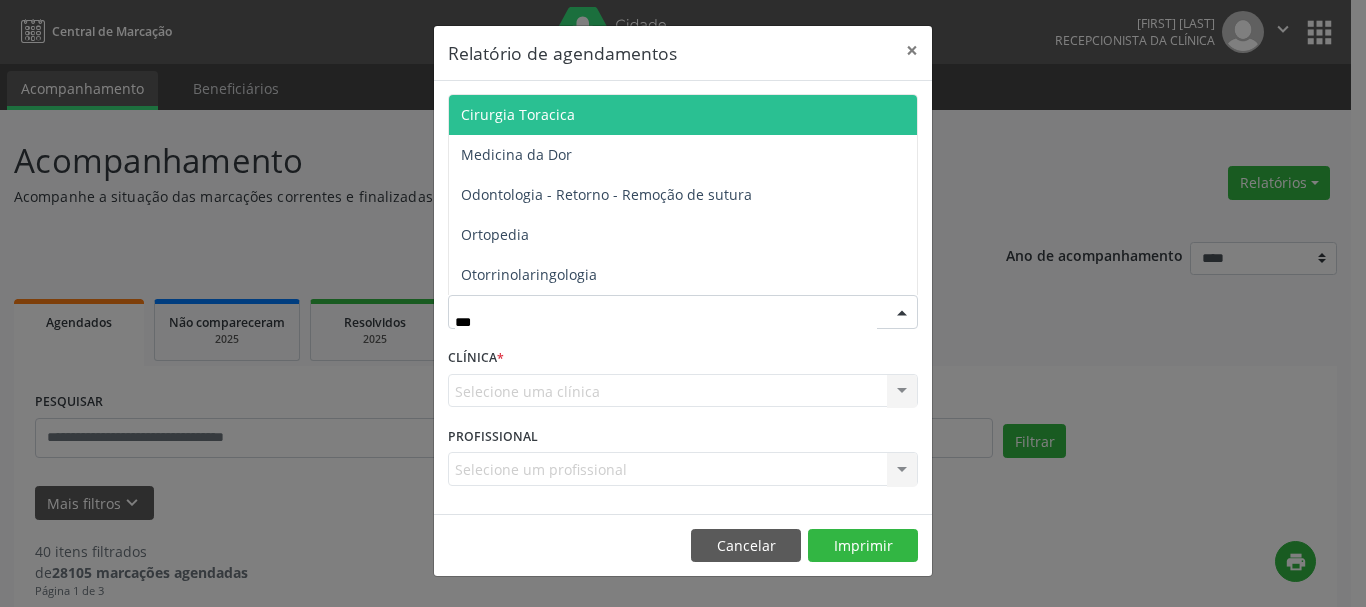 type on "****" 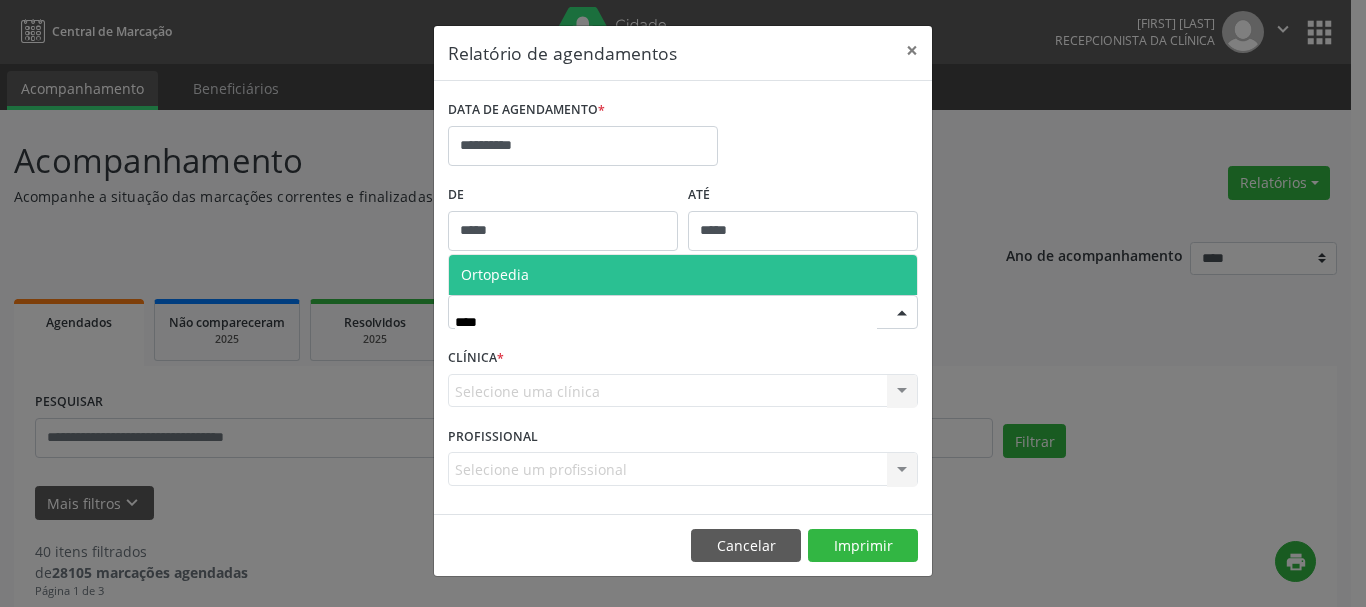 click on "Ortopedia" at bounding box center (683, 275) 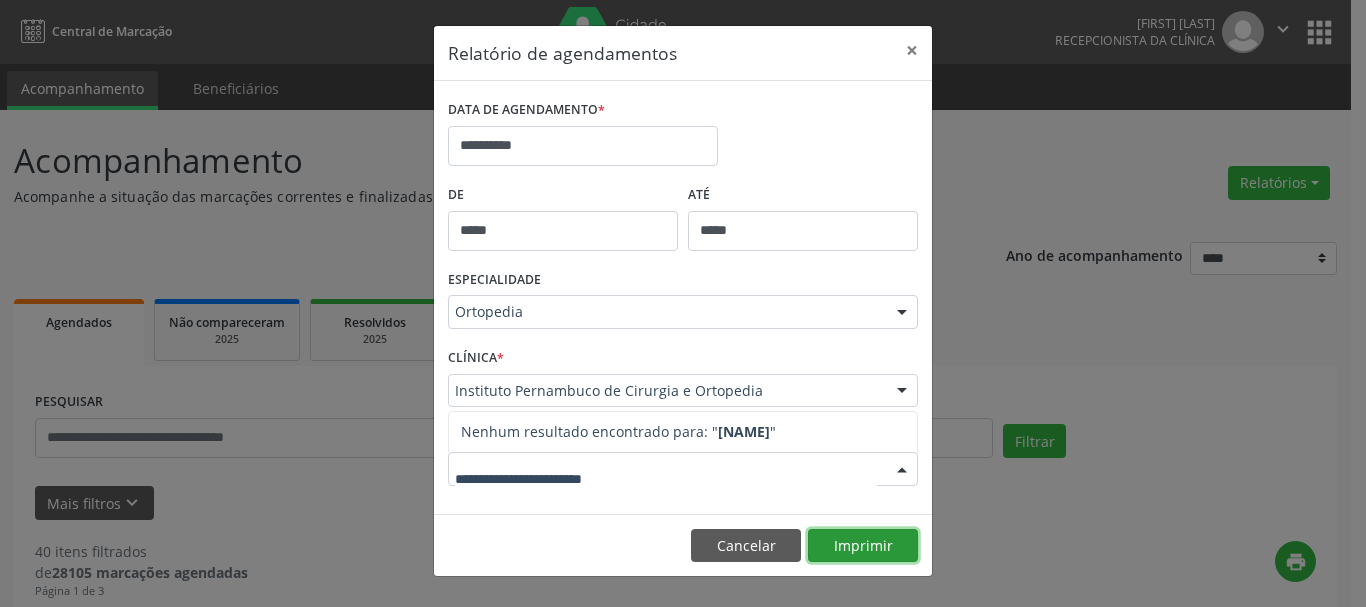 click on "Imprimir" at bounding box center [863, 546] 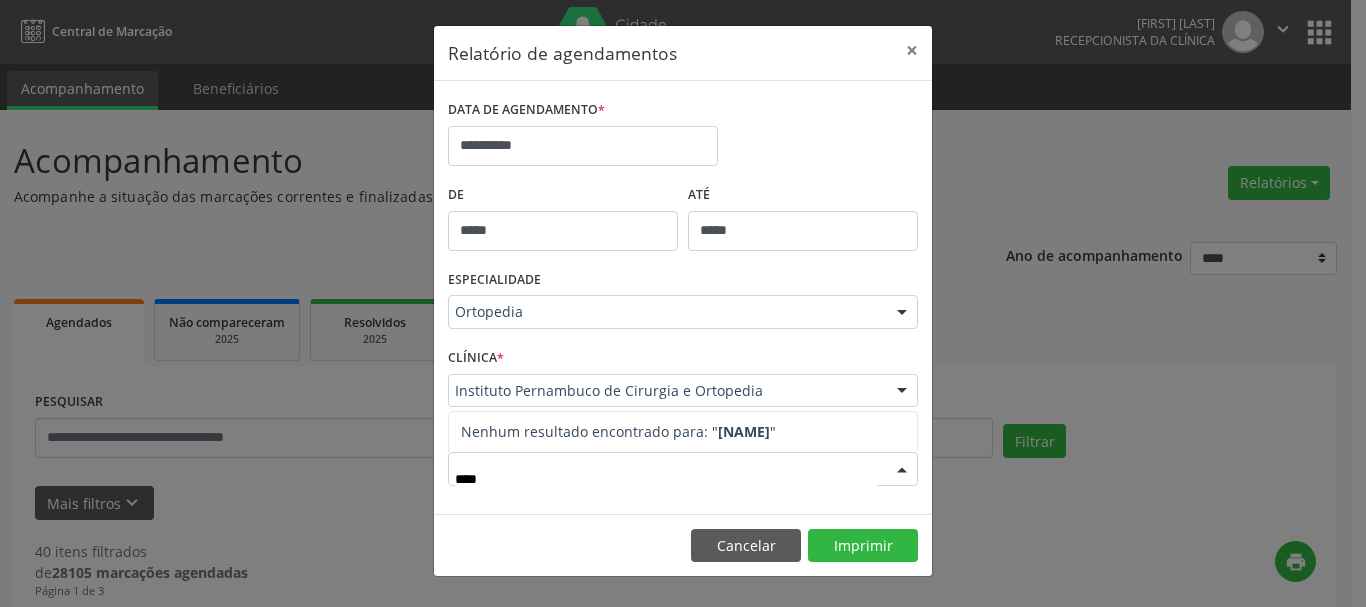 type on "*****" 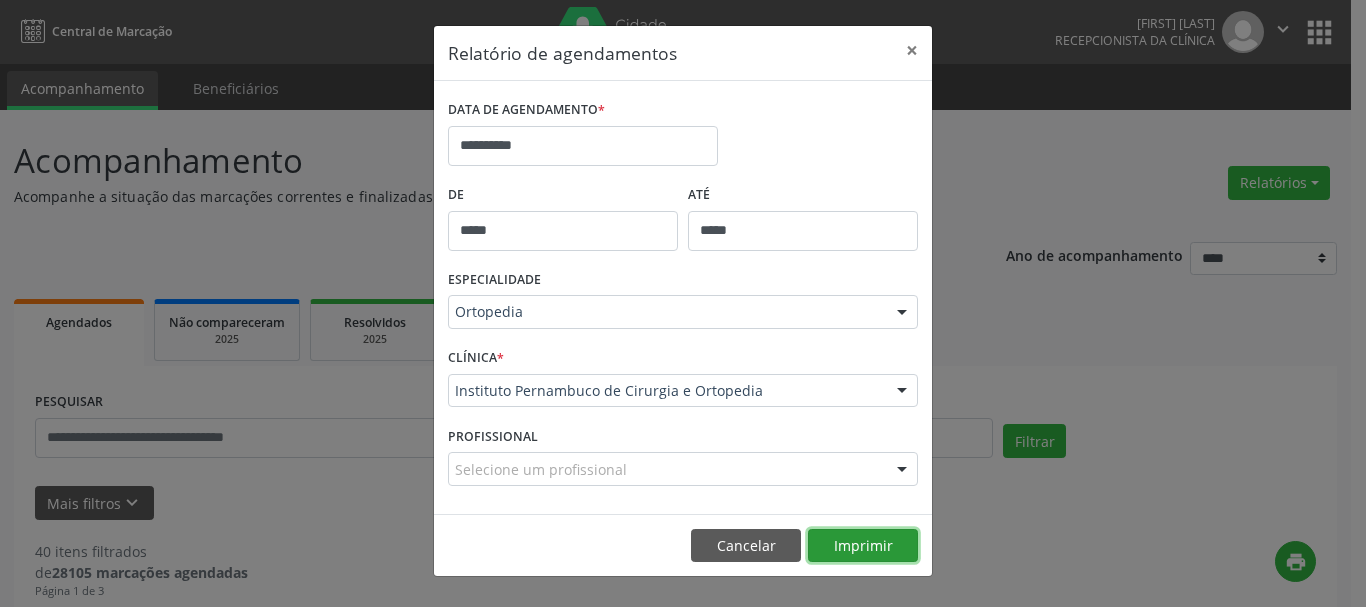 click on "Imprimir" at bounding box center (863, 546) 